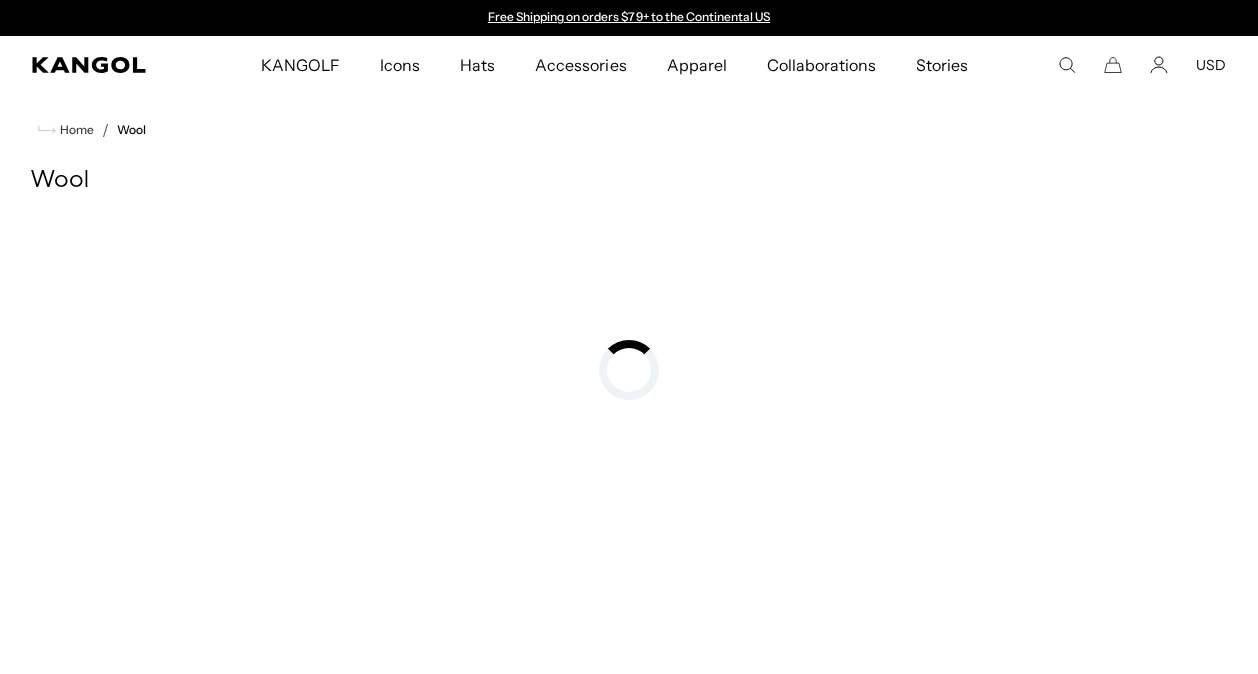 scroll, scrollTop: 573, scrollLeft: 0, axis: vertical 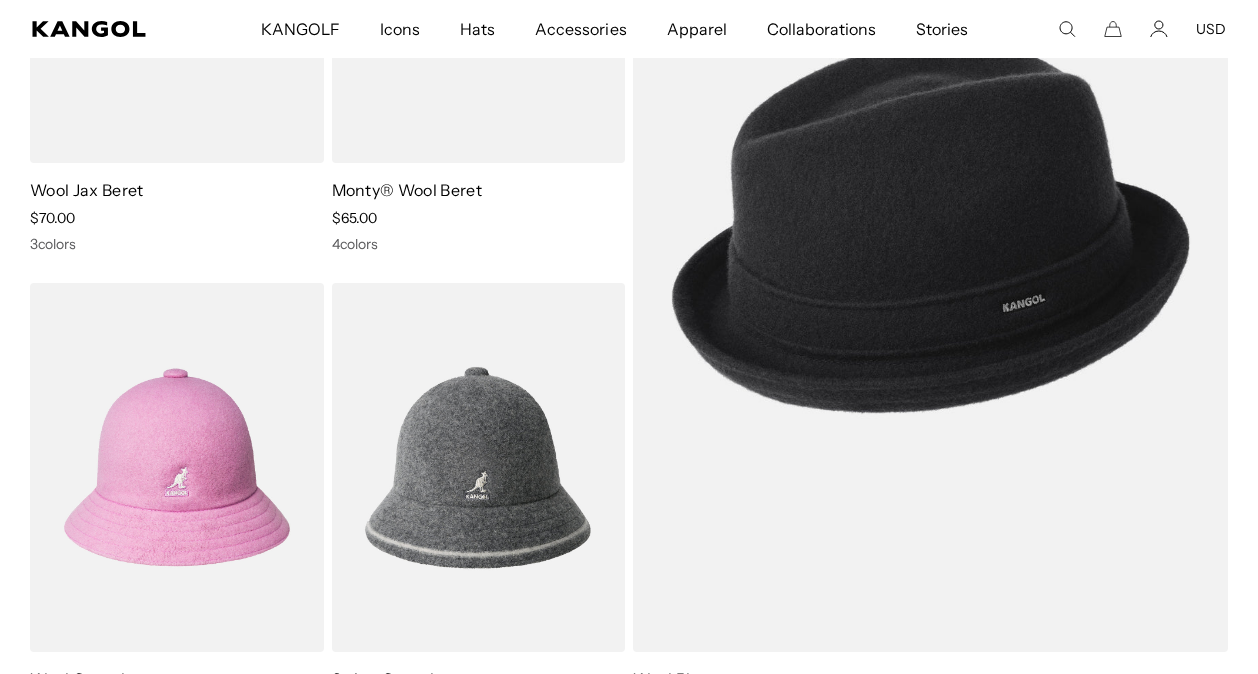 click on "KANGOLF
KANGOLF
Shop the KANGOLF Collection
Golf Accessories
All Golf
Icons
Icons" at bounding box center [629, 29] 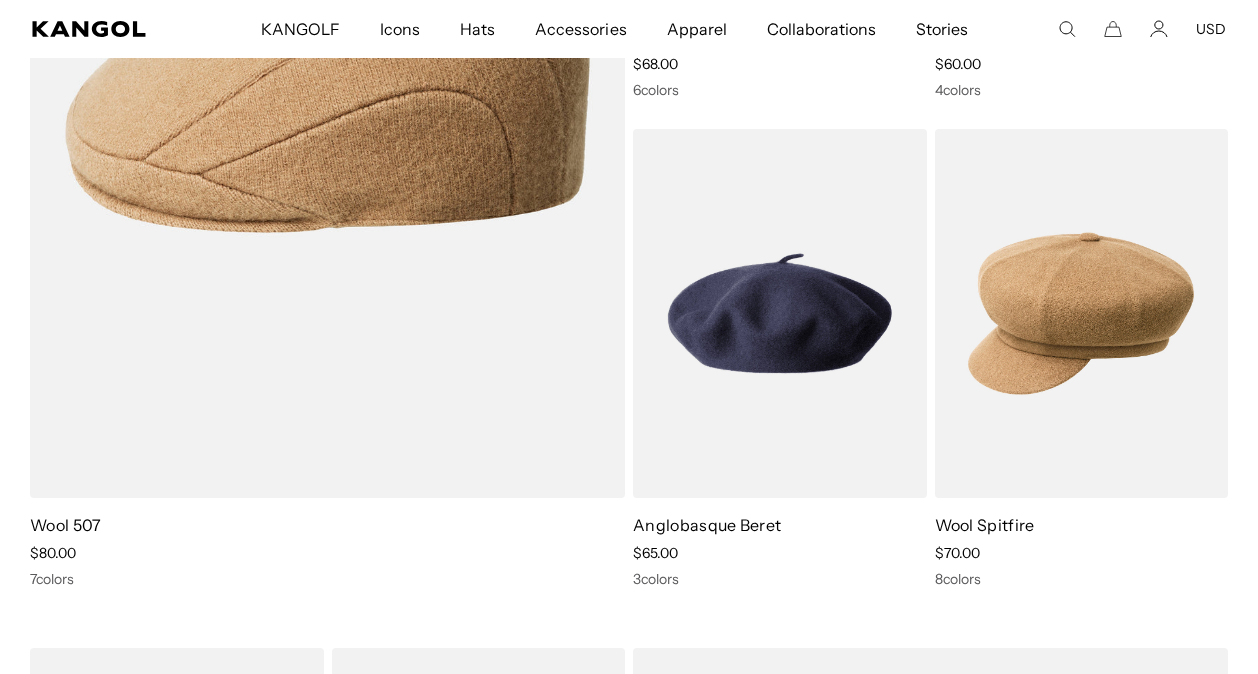 scroll, scrollTop: 1506, scrollLeft: 0, axis: vertical 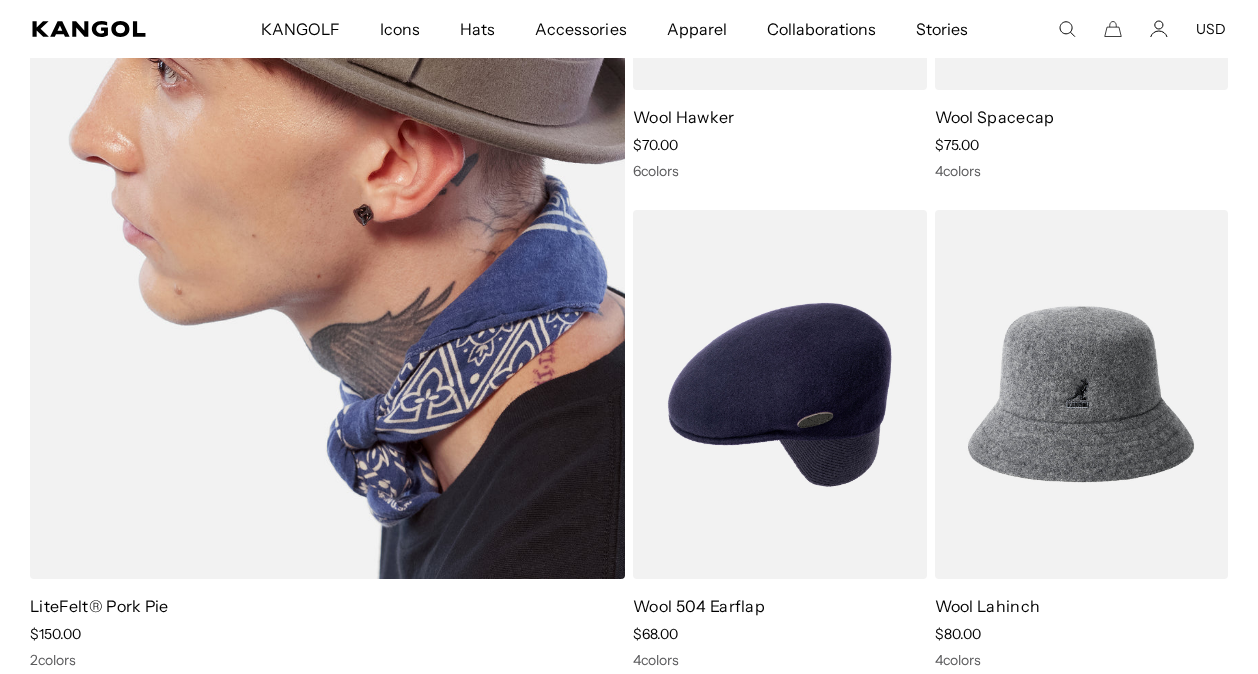 click at bounding box center [327, 150] 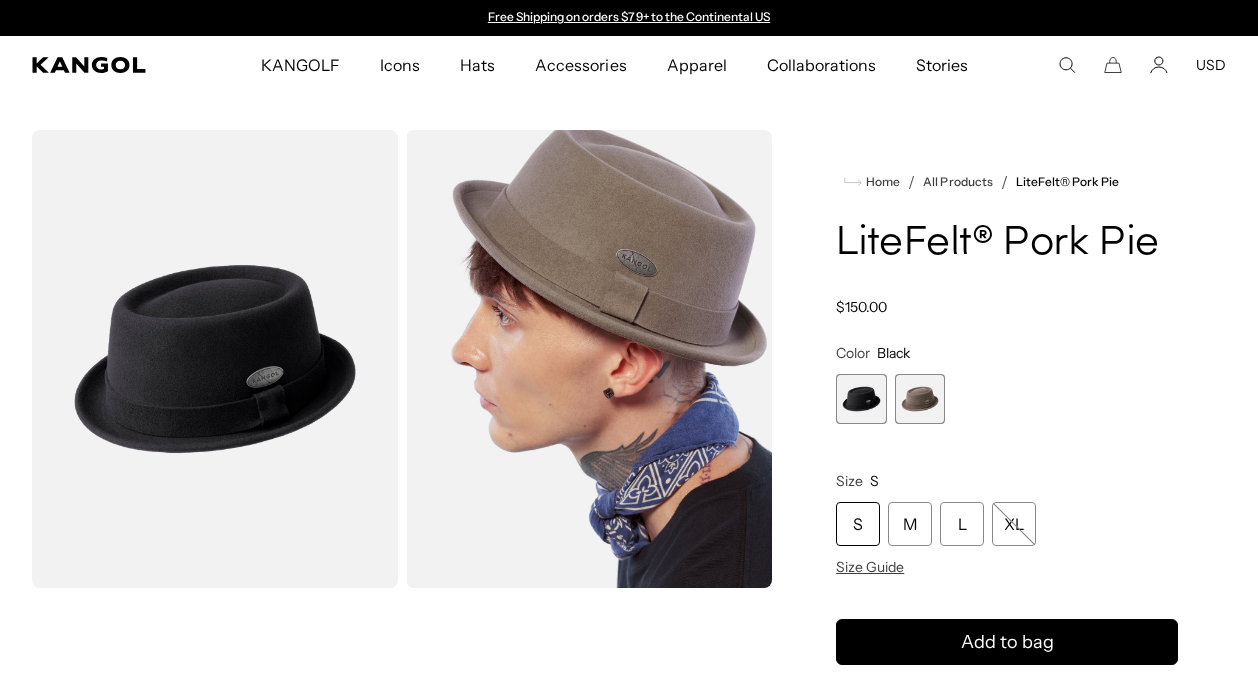 scroll, scrollTop: 0, scrollLeft: 0, axis: both 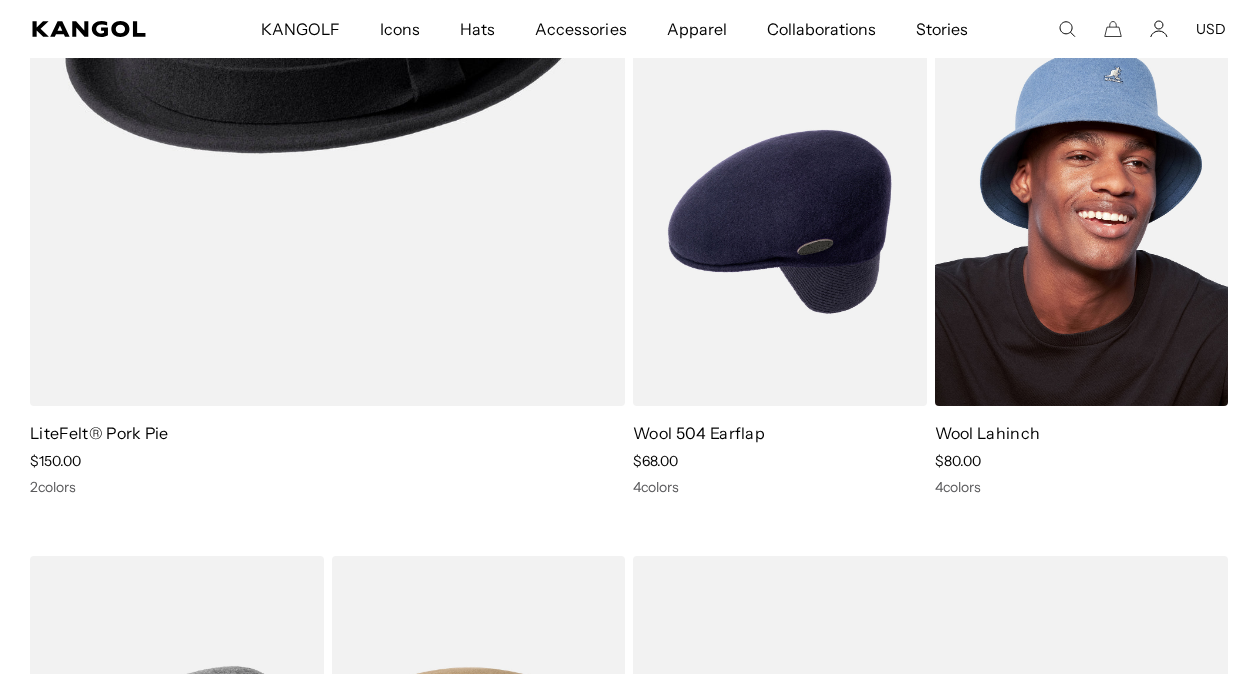 click at bounding box center (1082, 221) 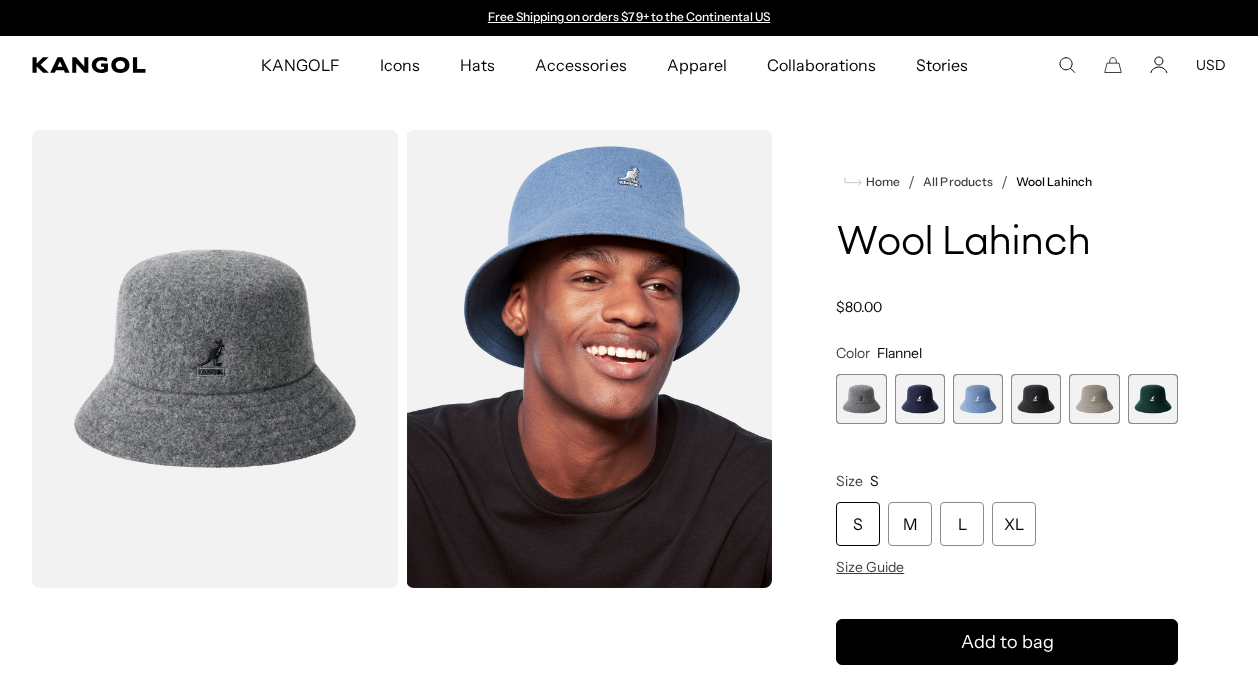scroll, scrollTop: 0, scrollLeft: 0, axis: both 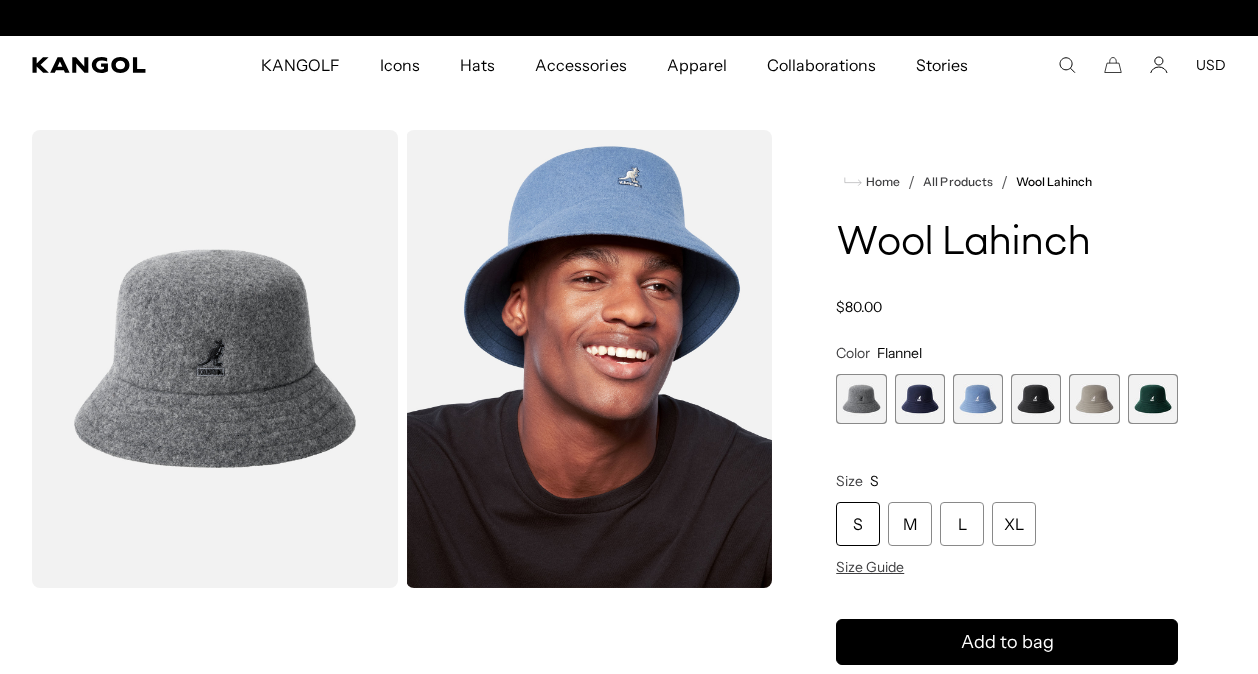 click at bounding box center [920, 399] 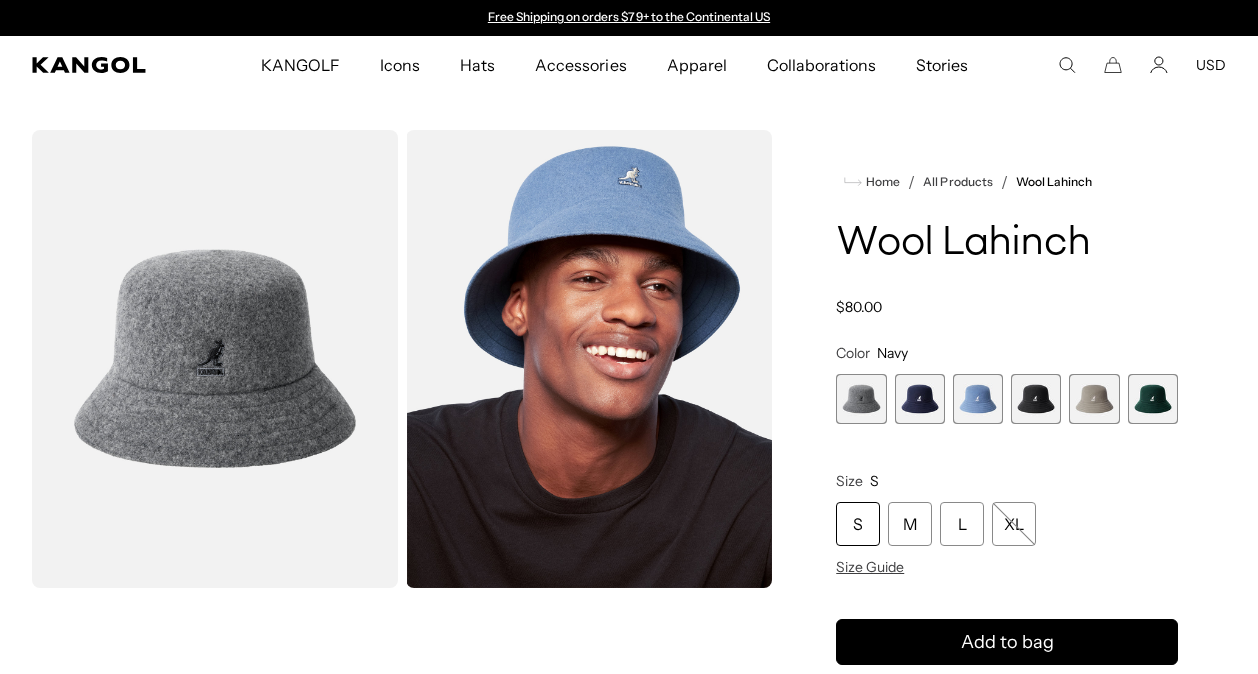 scroll, scrollTop: 0, scrollLeft: 412, axis: horizontal 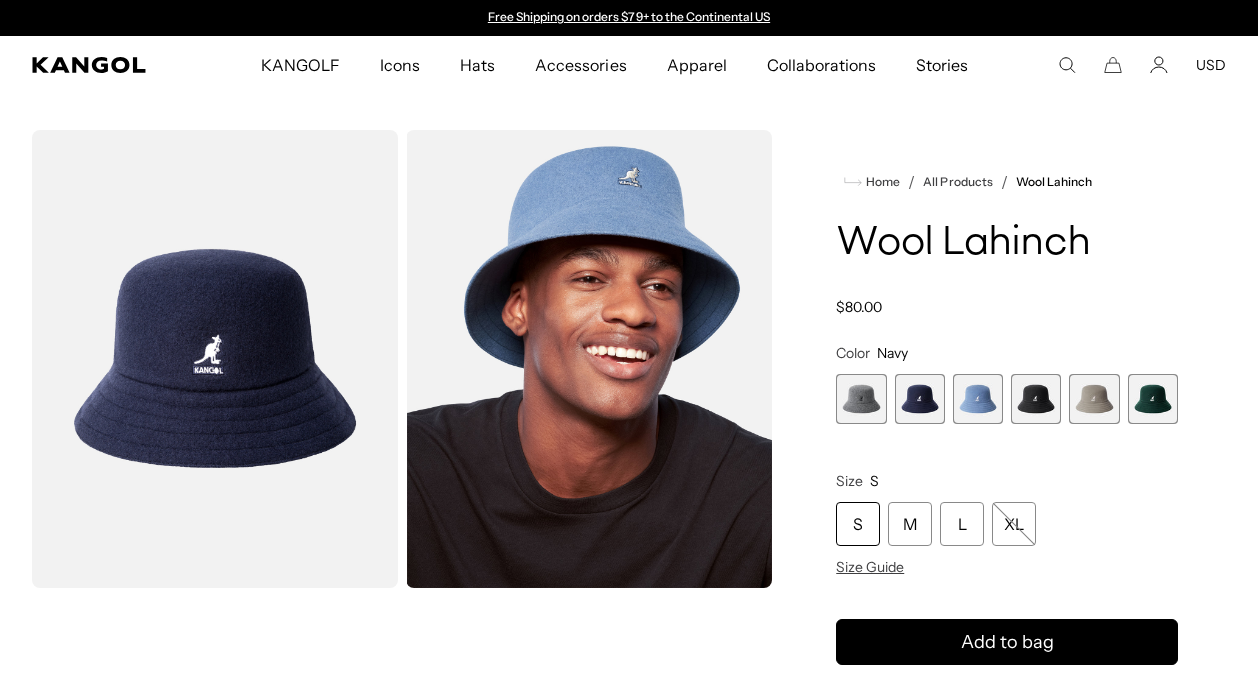 click at bounding box center (1036, 399) 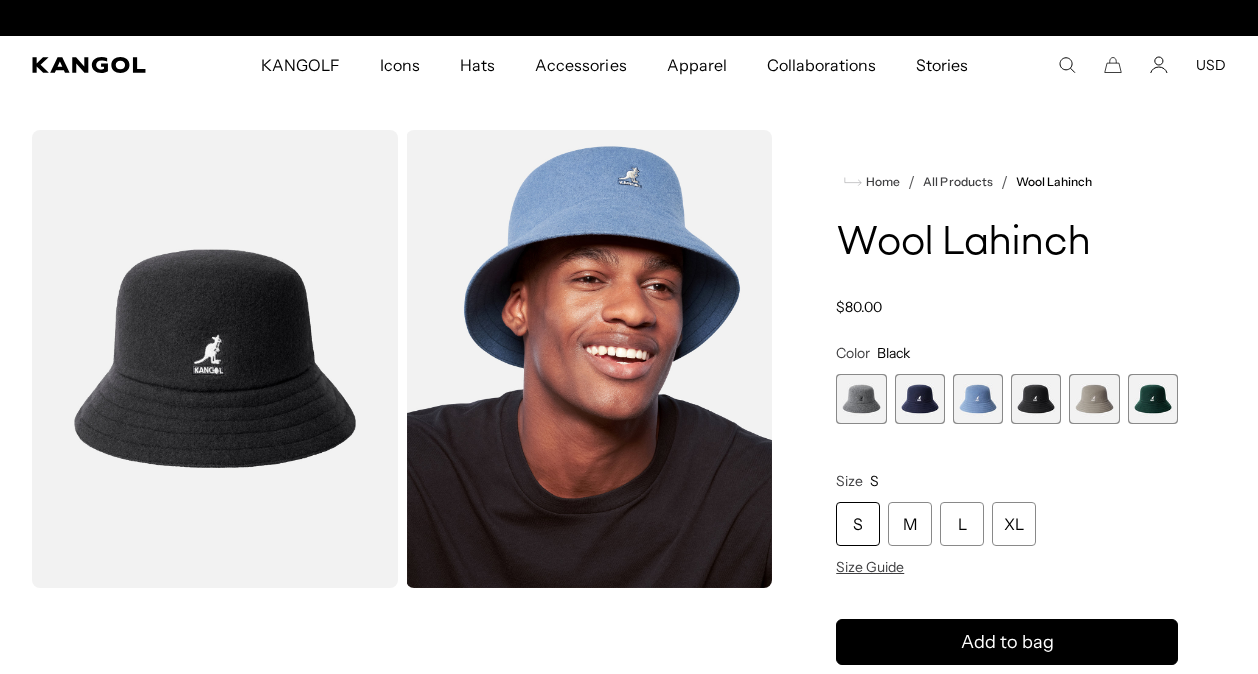 scroll, scrollTop: 0, scrollLeft: 0, axis: both 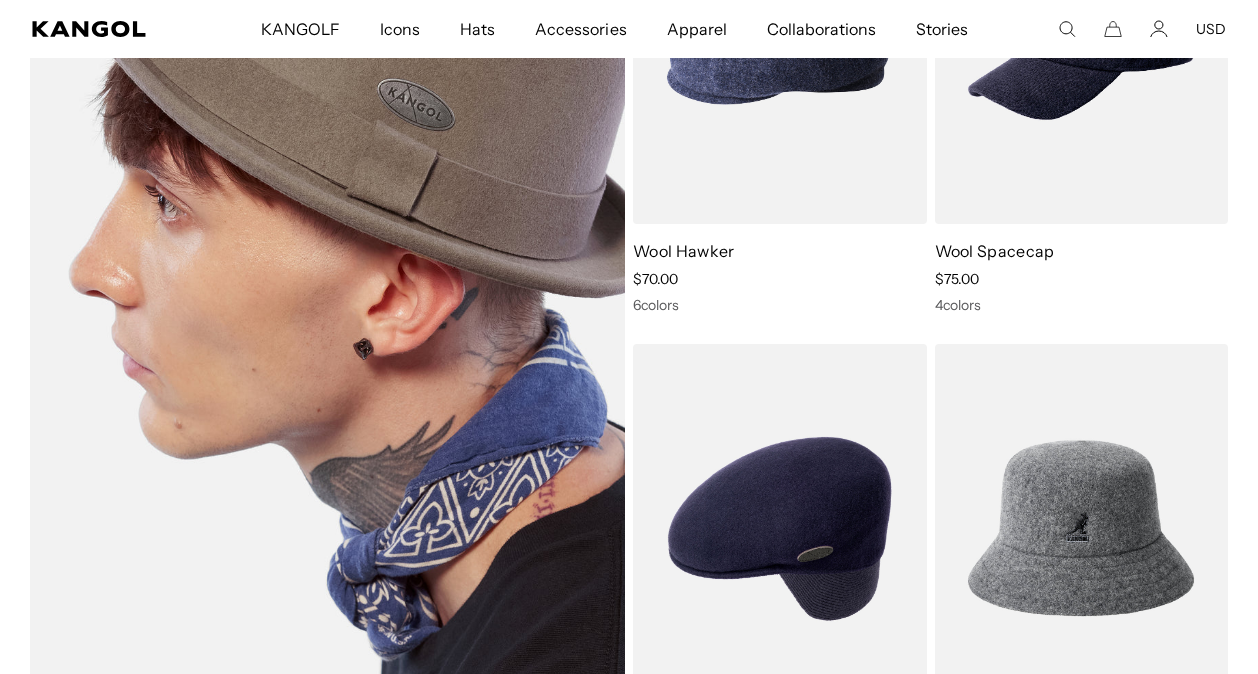click at bounding box center (327, 284) 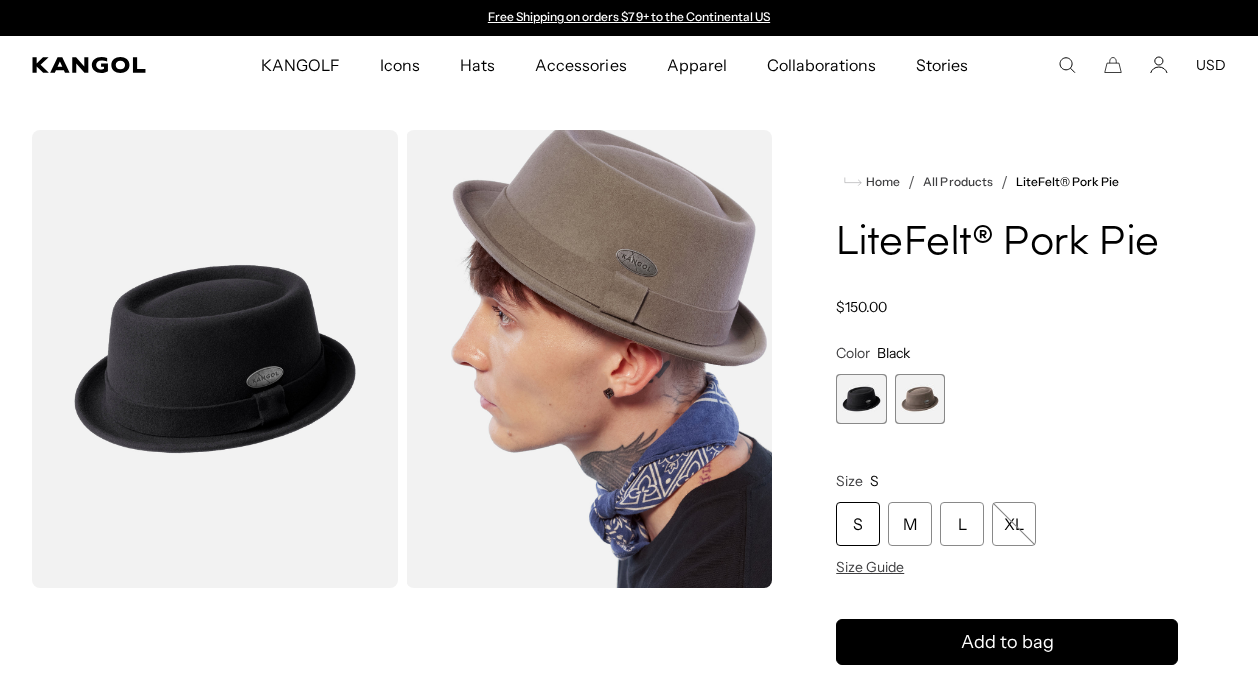 scroll, scrollTop: 0, scrollLeft: 0, axis: both 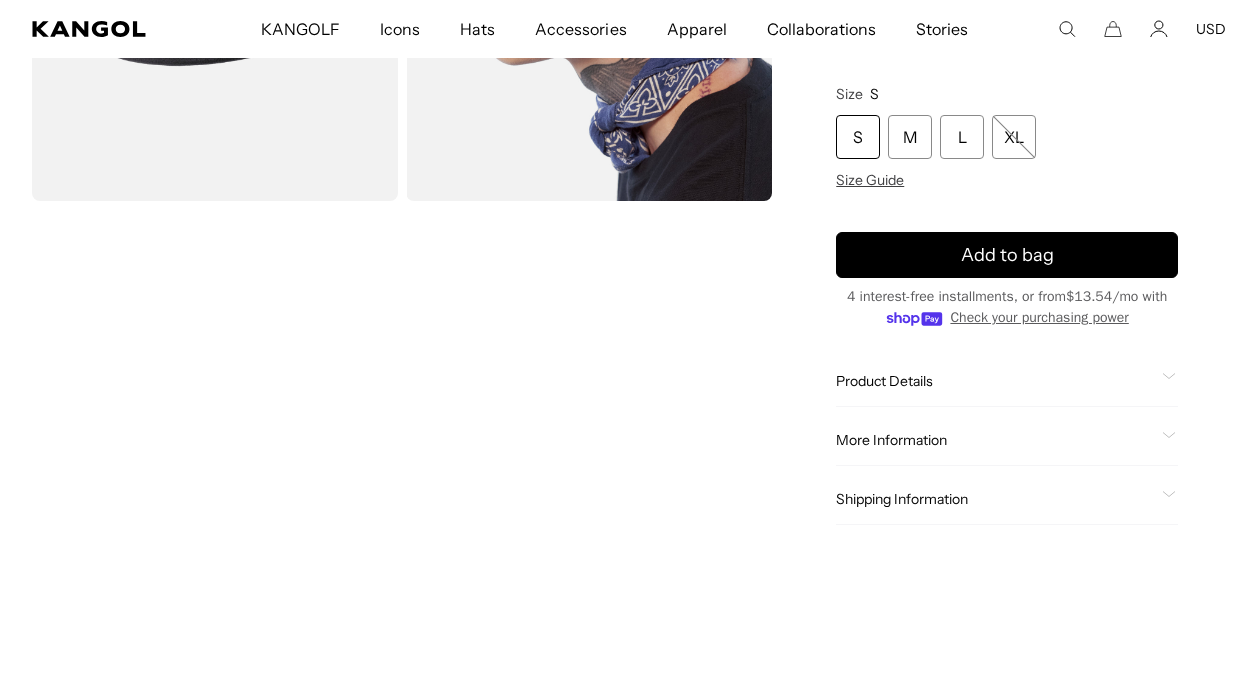 click on "Product Details" 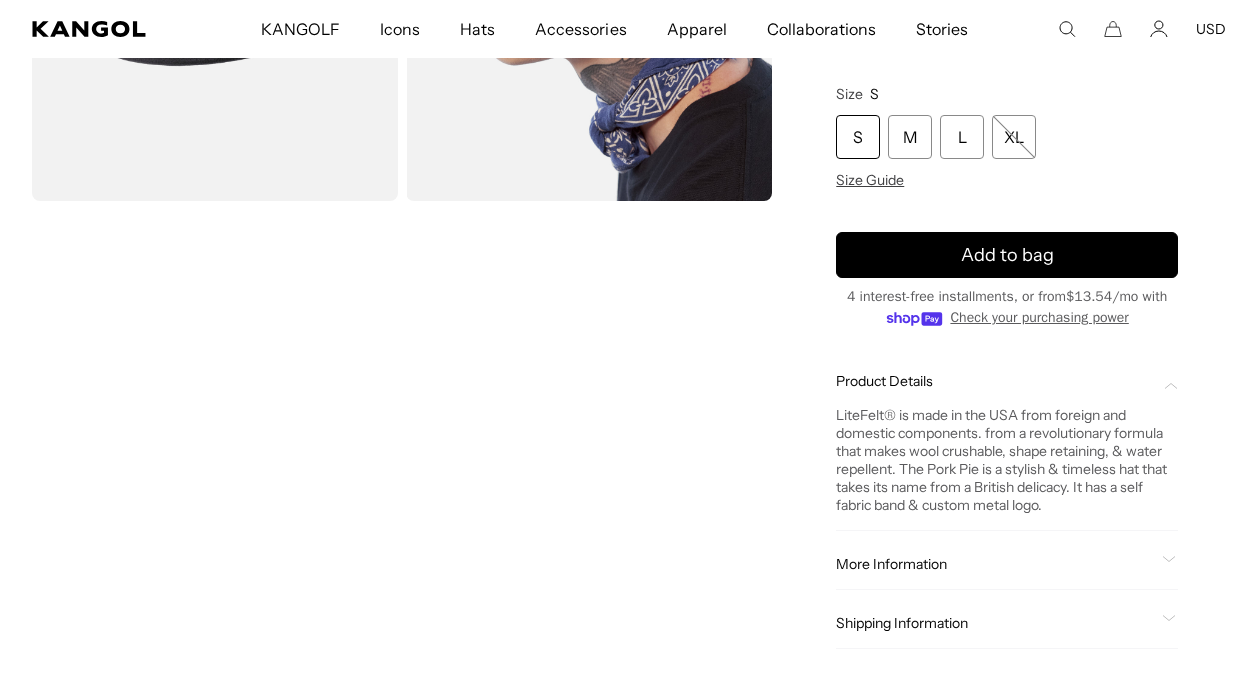 scroll, scrollTop: 0, scrollLeft: 412, axis: horizontal 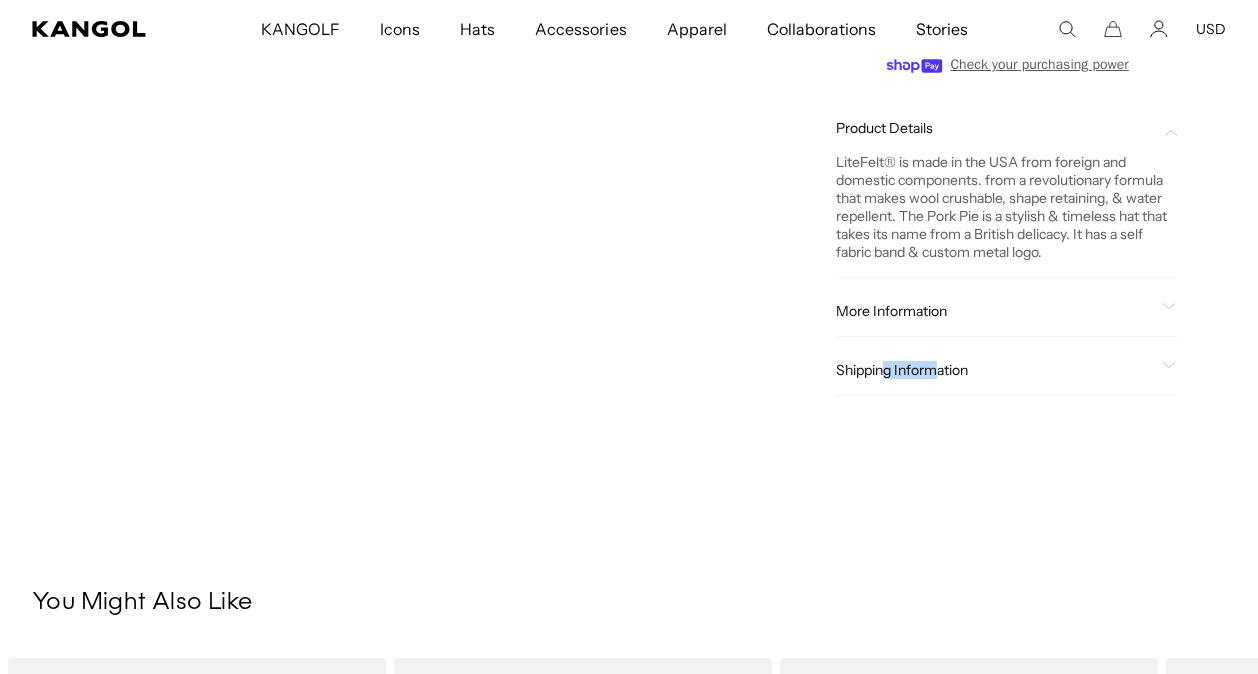 drag, startPoint x: 886, startPoint y: 359, endPoint x: 1009, endPoint y: 402, distance: 130.29965 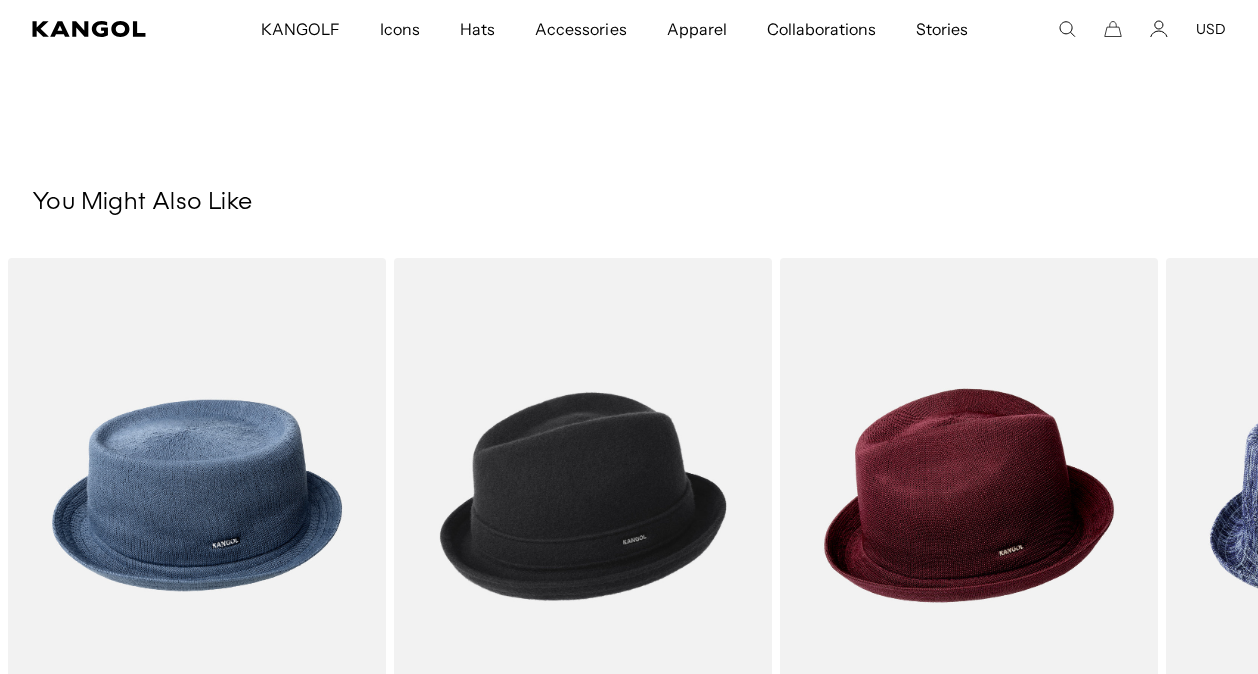 scroll, scrollTop: 1146, scrollLeft: 0, axis: vertical 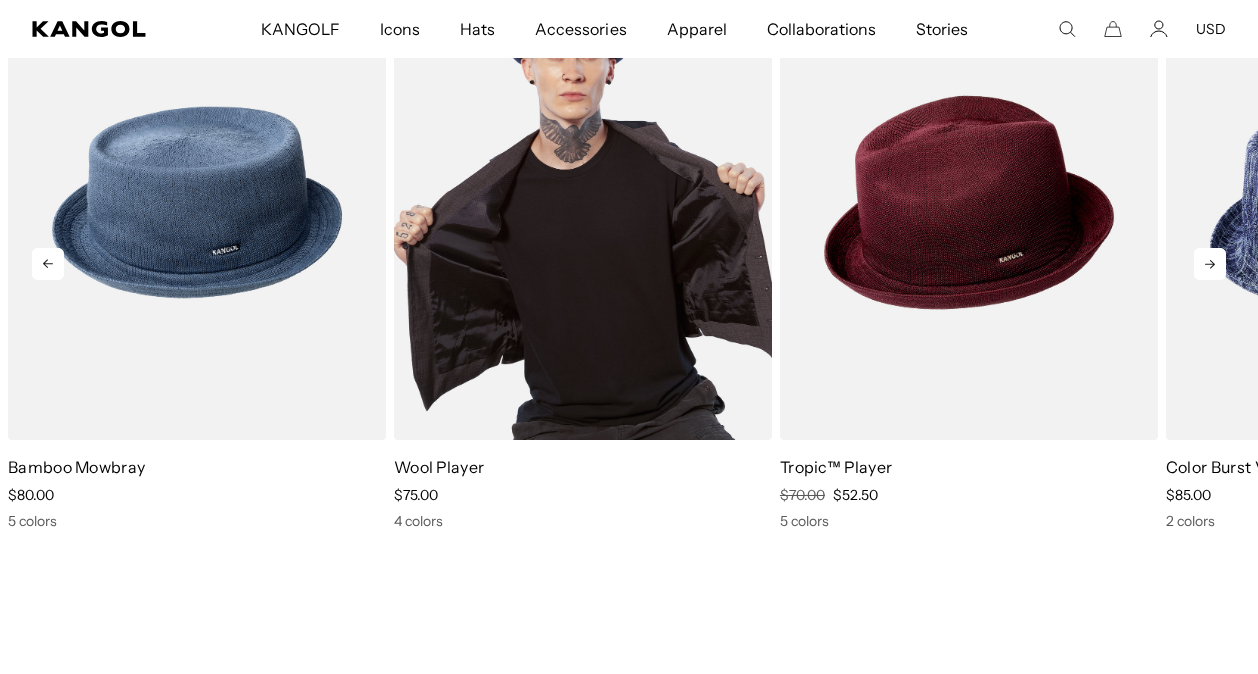 click at bounding box center [583, 202] 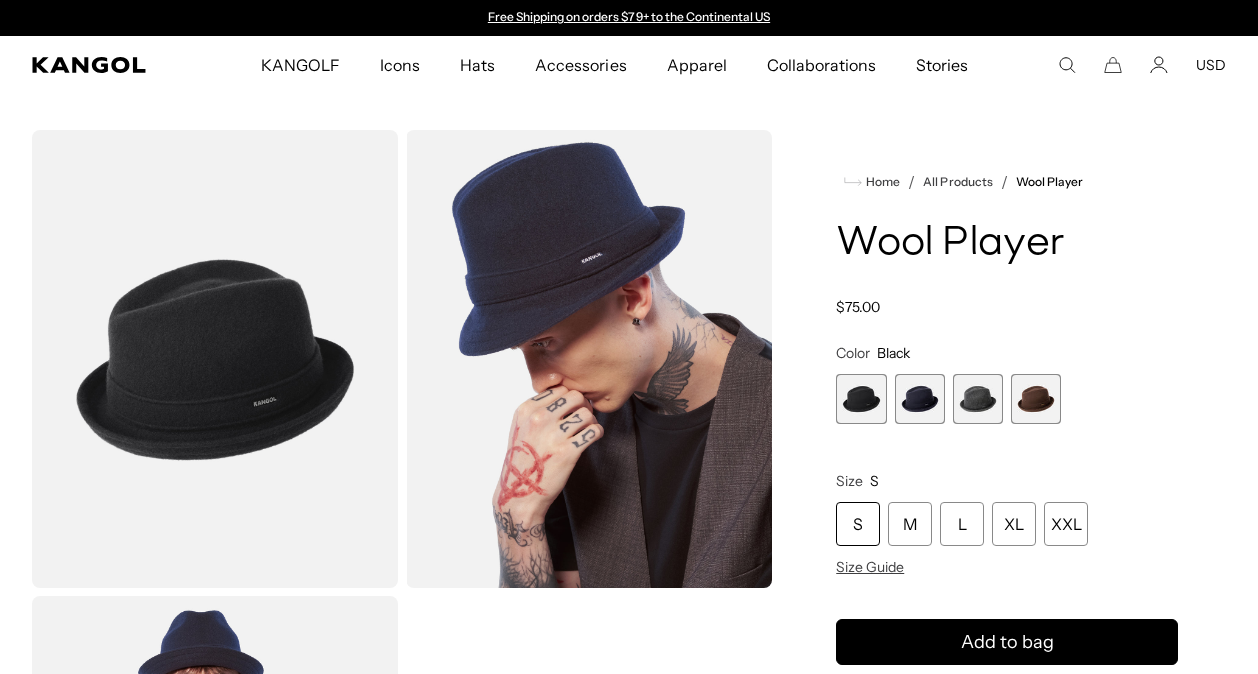 scroll, scrollTop: 0, scrollLeft: 0, axis: both 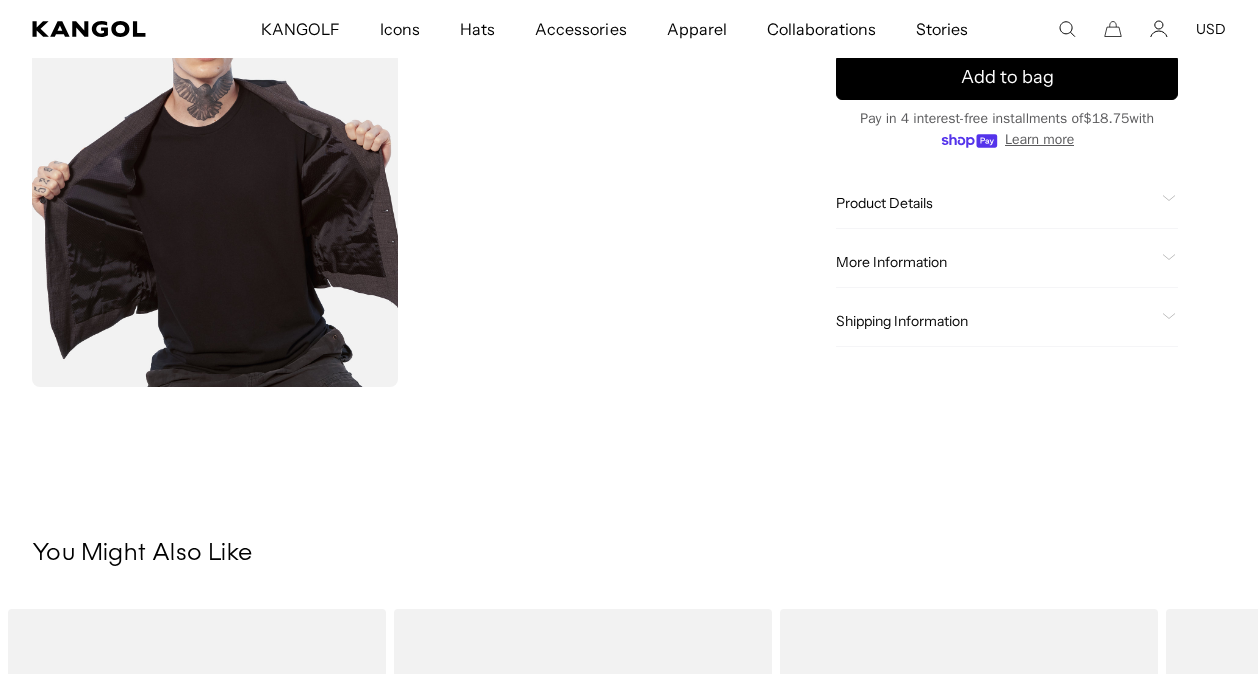 click on "Product Details" 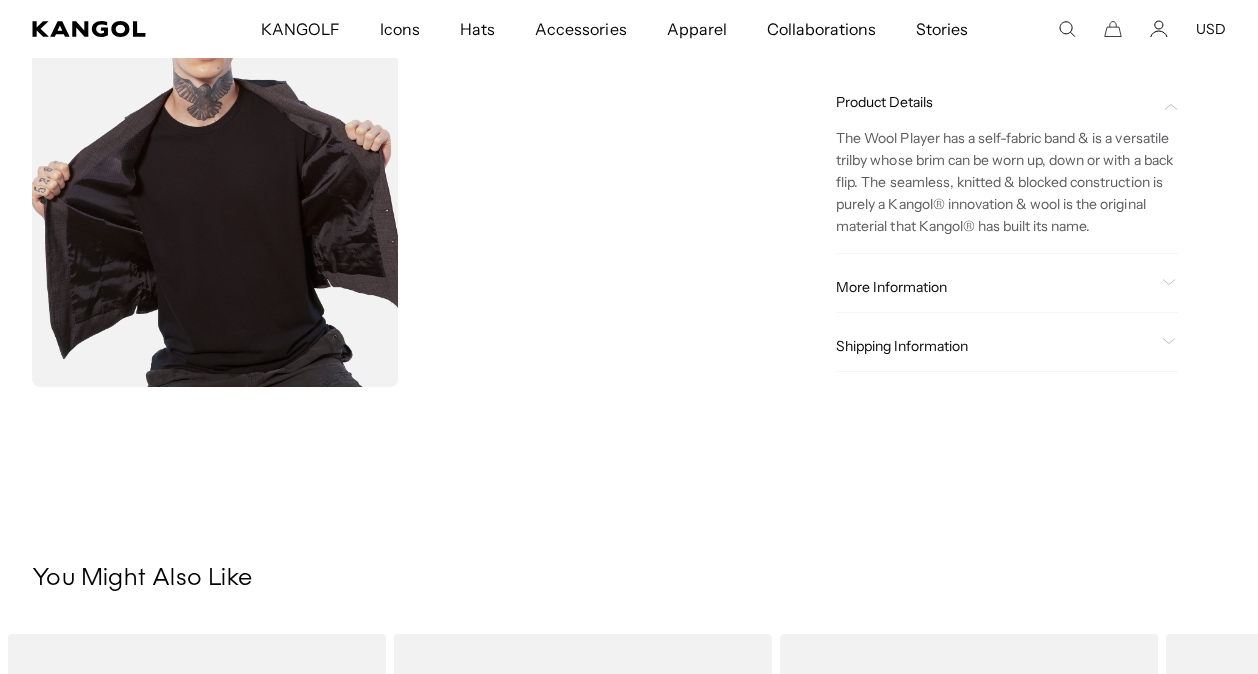 scroll, scrollTop: 0, scrollLeft: 412, axis: horizontal 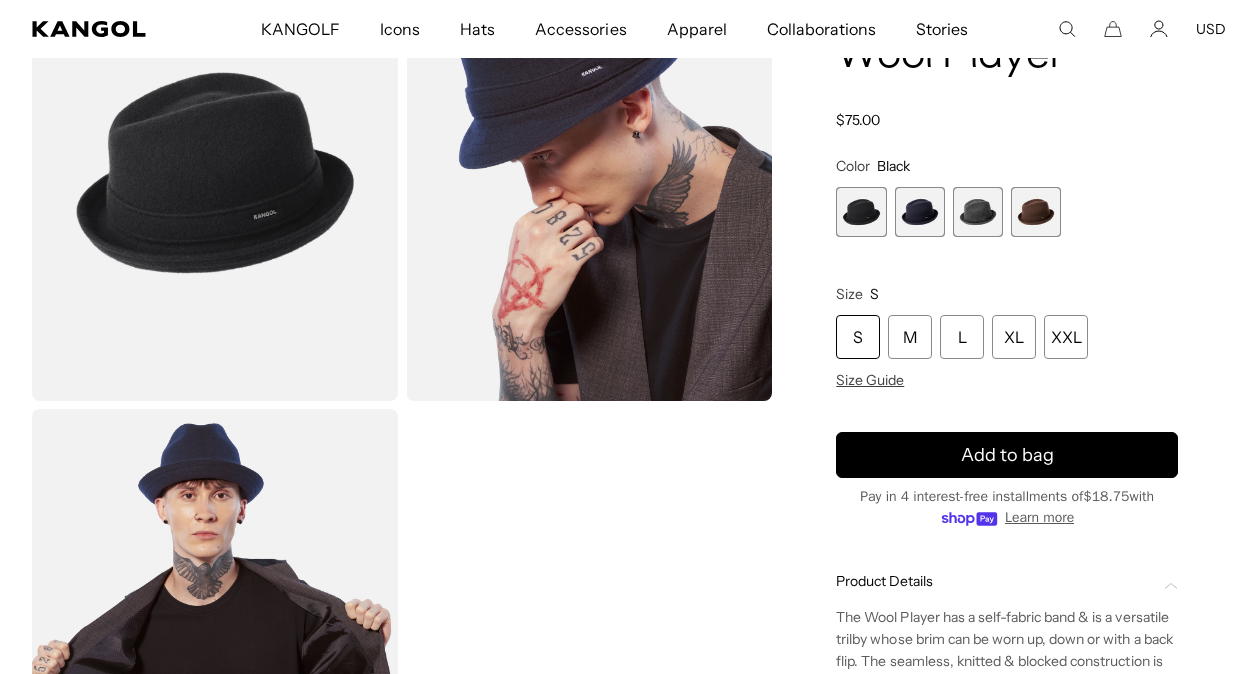 click on "KANGOLF
KANGOLF
Shop the KANGOLF Collection
Golf Accessories
All Golf
Icons
Icons" at bounding box center [629, 29] 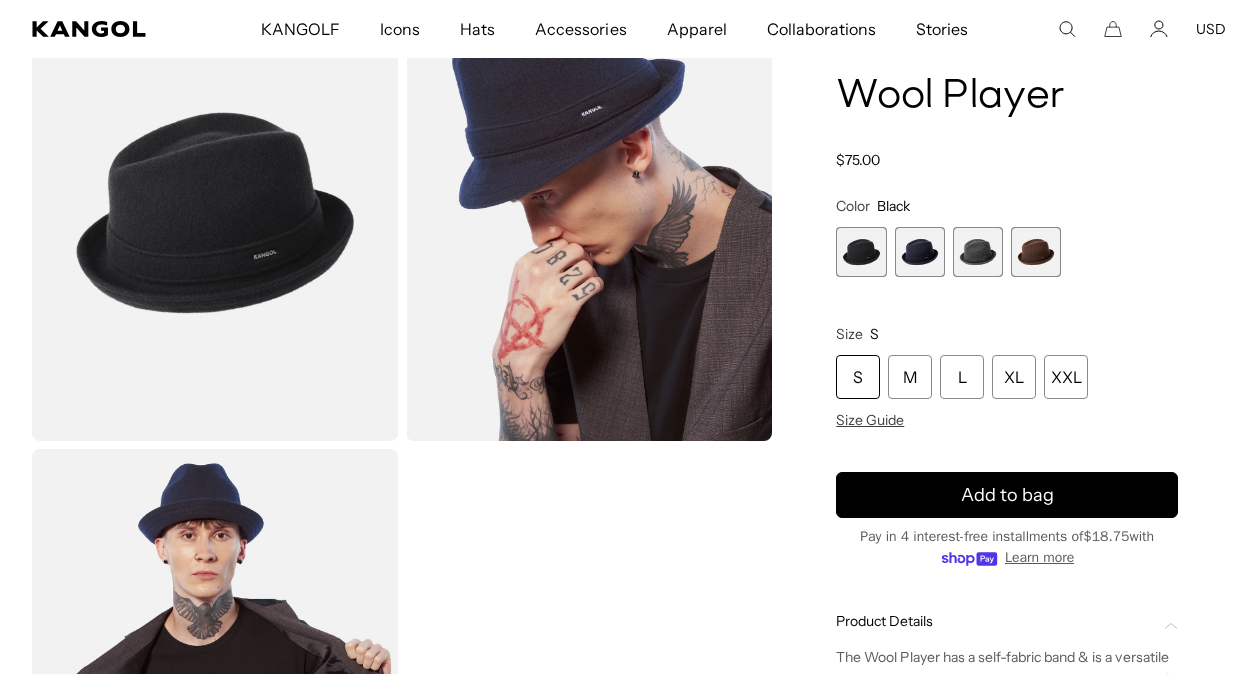 scroll, scrollTop: 40, scrollLeft: 0, axis: vertical 